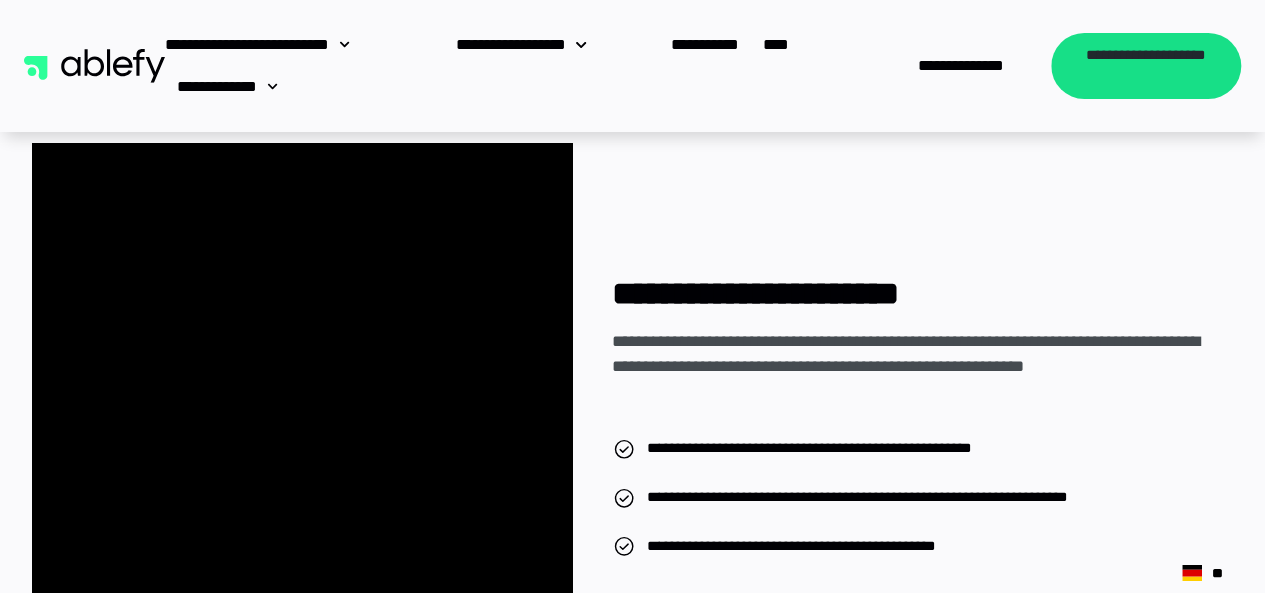 scroll, scrollTop: 2970, scrollLeft: 0, axis: vertical 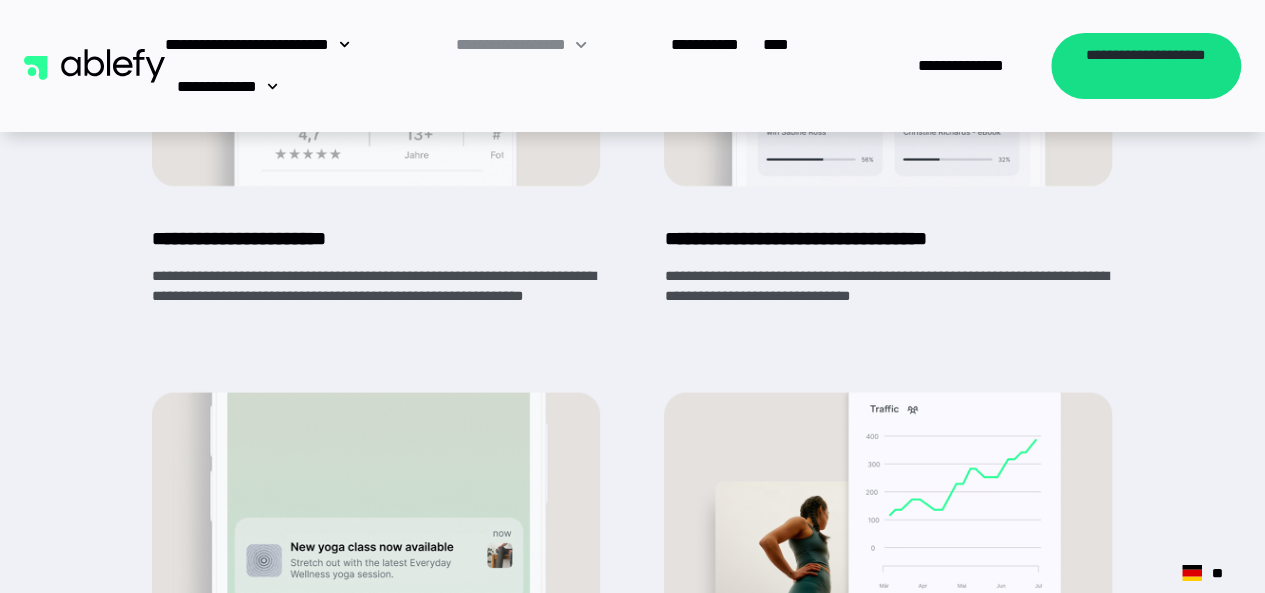 click on "**********" 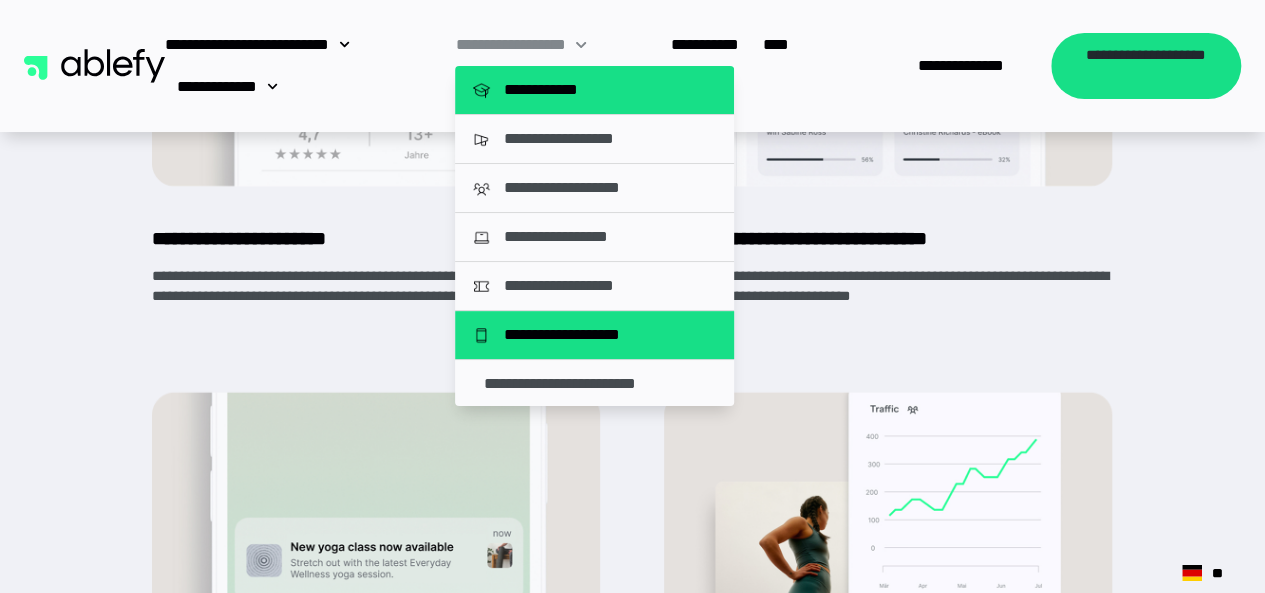 click on "**********" 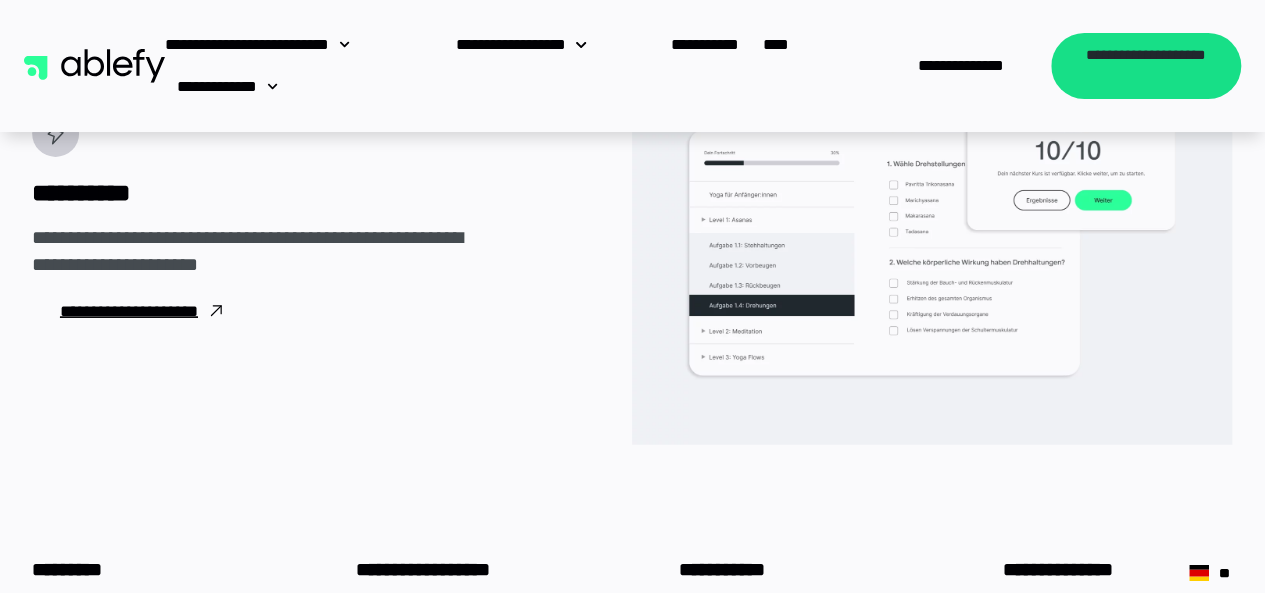 scroll, scrollTop: 2500, scrollLeft: 0, axis: vertical 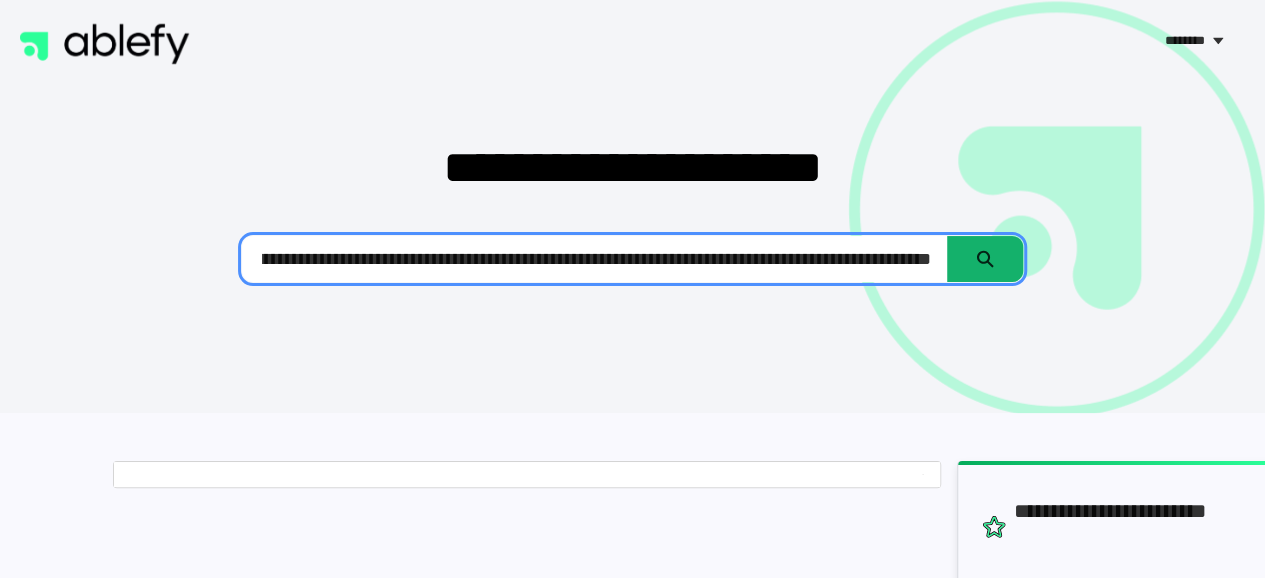 type on "**********" 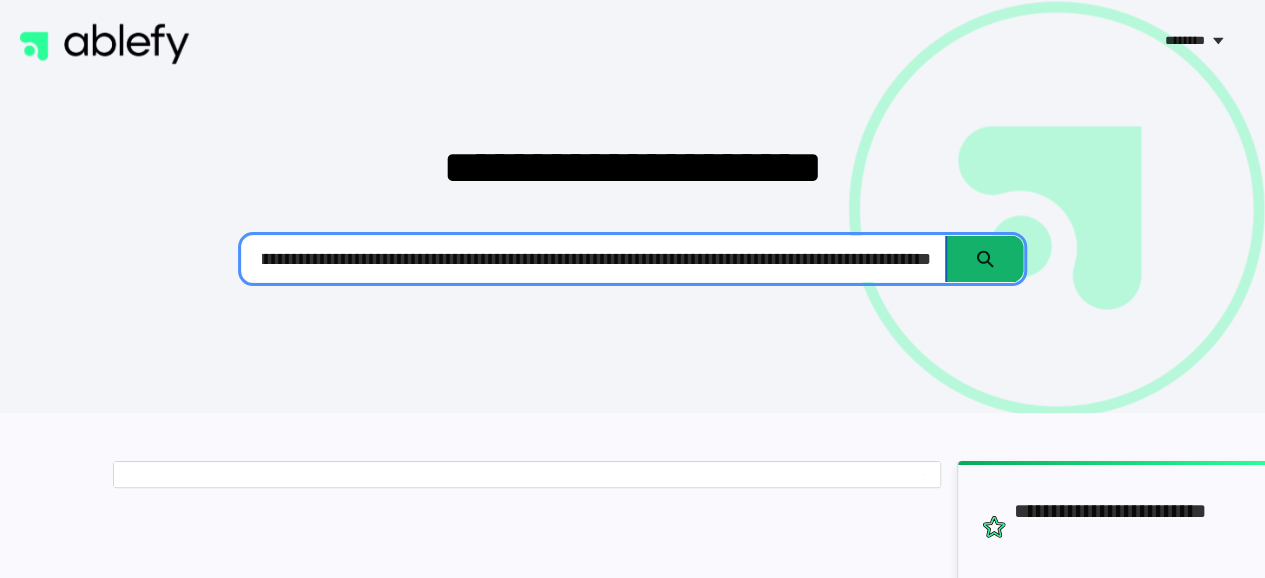 click on "******" at bounding box center (985, 259) 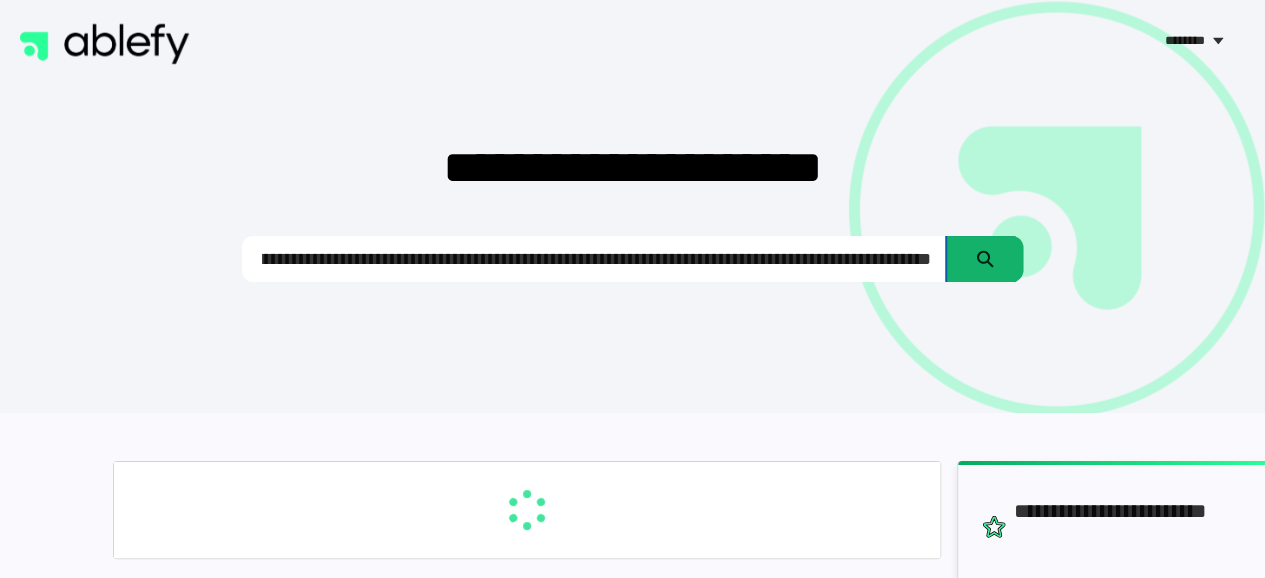 scroll, scrollTop: 0, scrollLeft: 0, axis: both 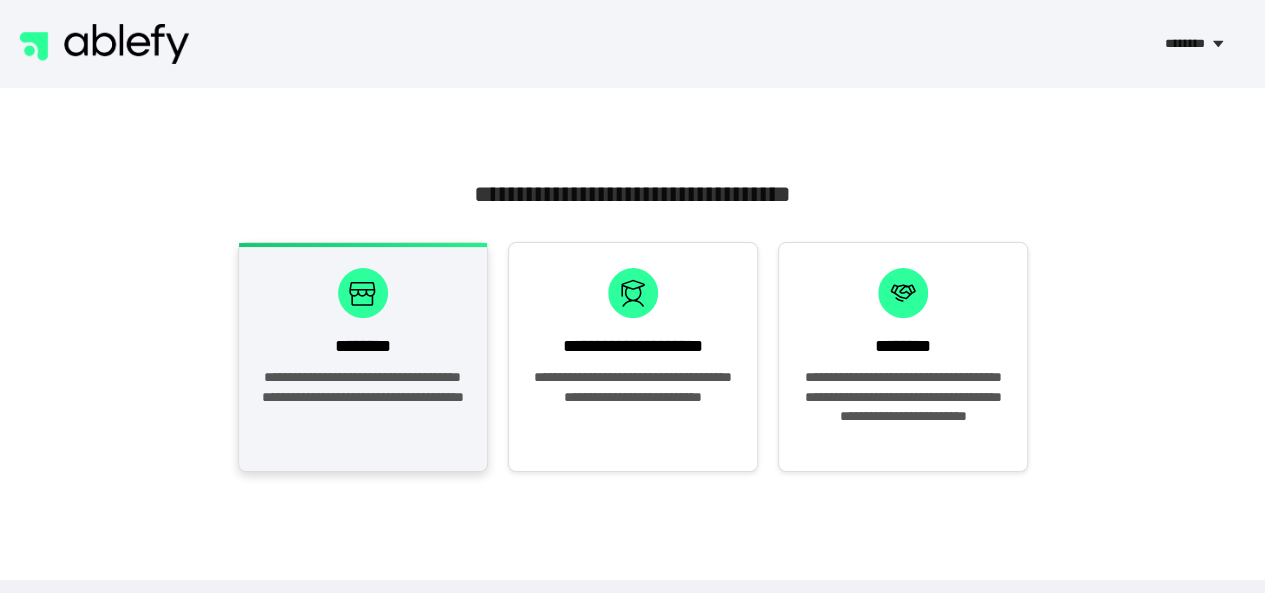 click on "**********" at bounding box center [363, 357] 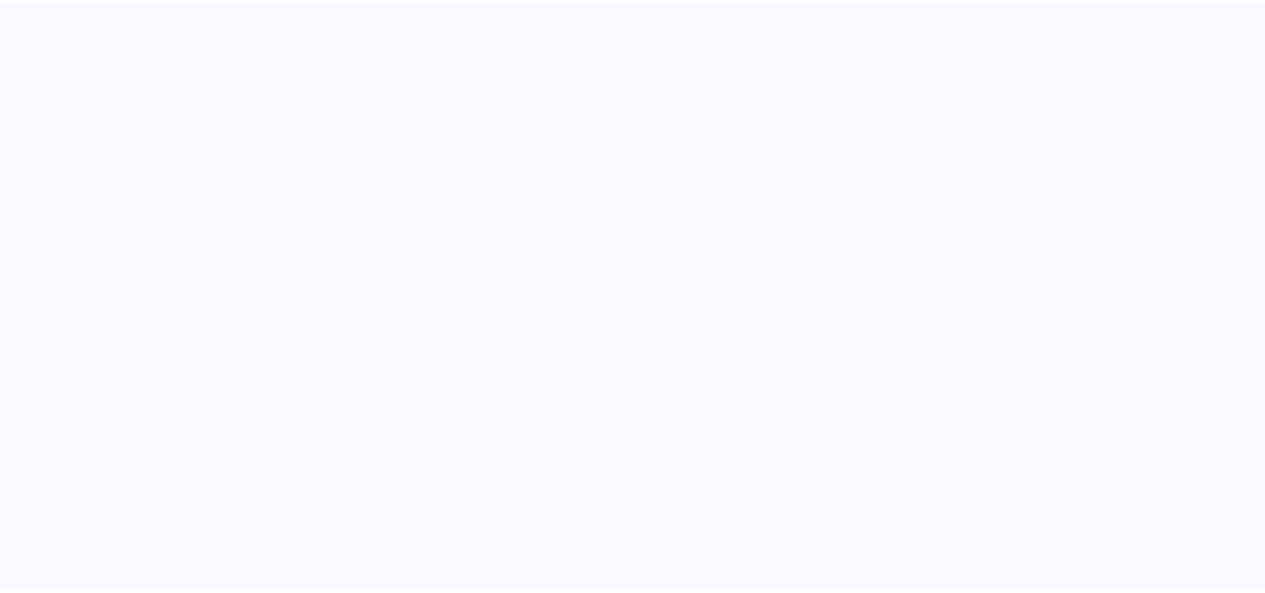 scroll, scrollTop: 0, scrollLeft: 0, axis: both 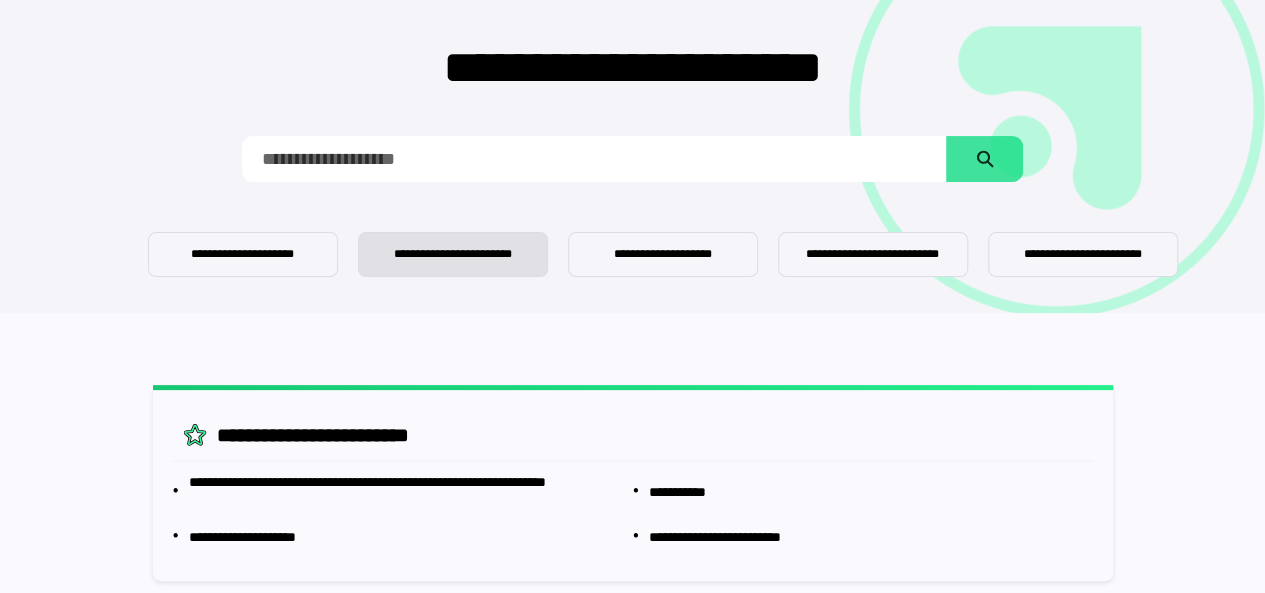 click on "**********" at bounding box center [453, 254] 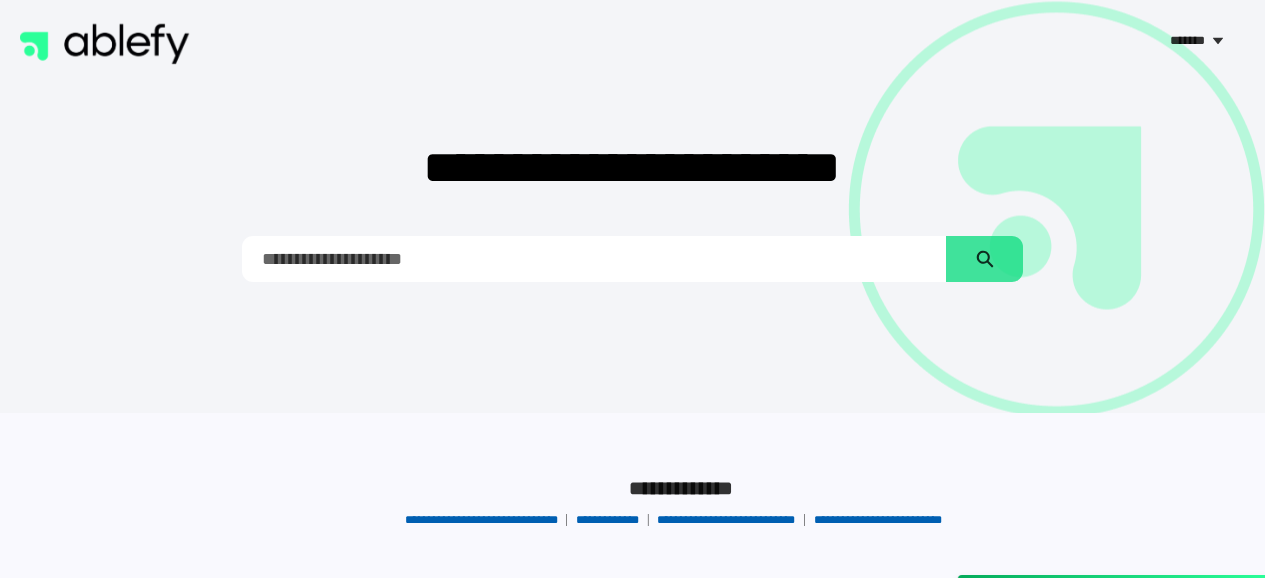 scroll, scrollTop: 0, scrollLeft: 0, axis: both 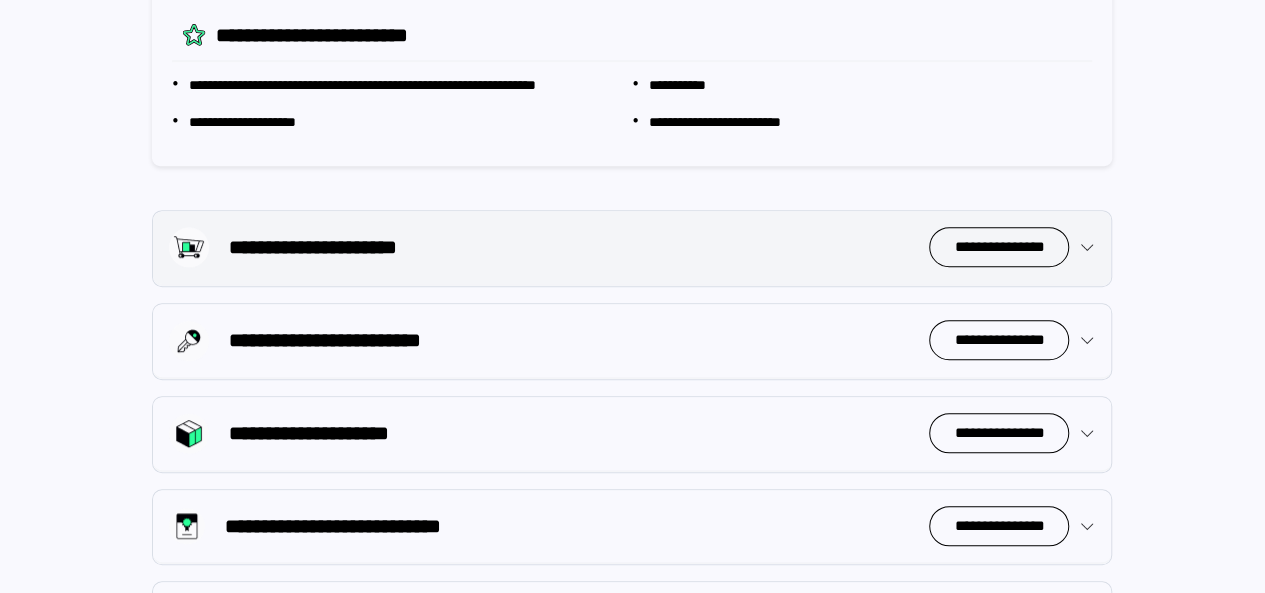 click on "**********" at bounding box center [999, 247] 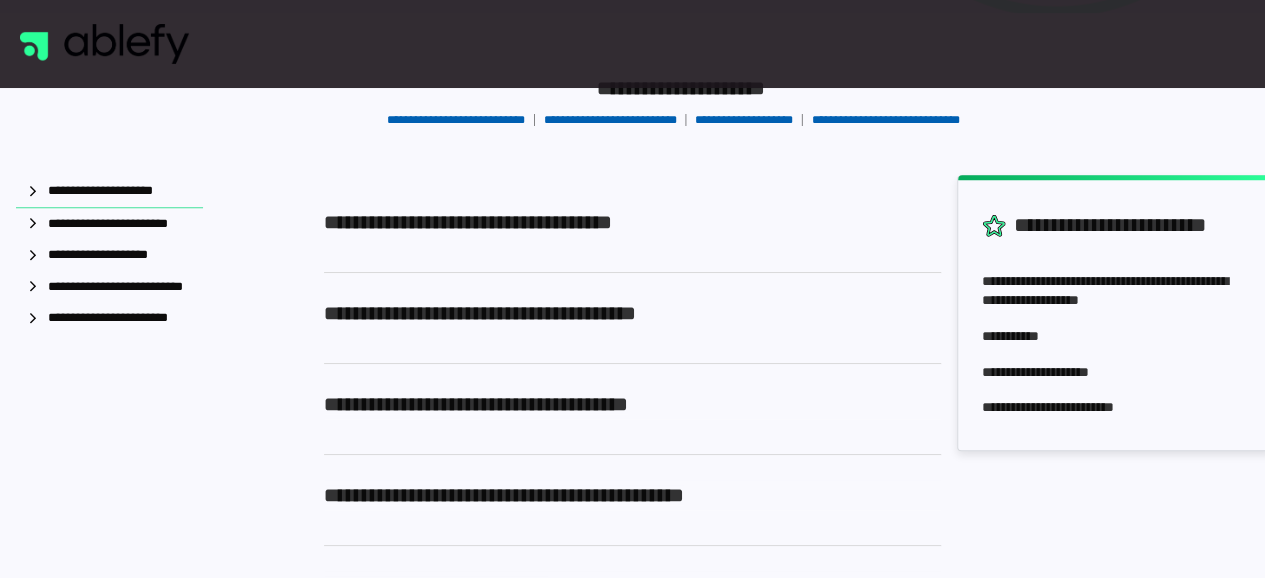 scroll, scrollTop: 0, scrollLeft: 0, axis: both 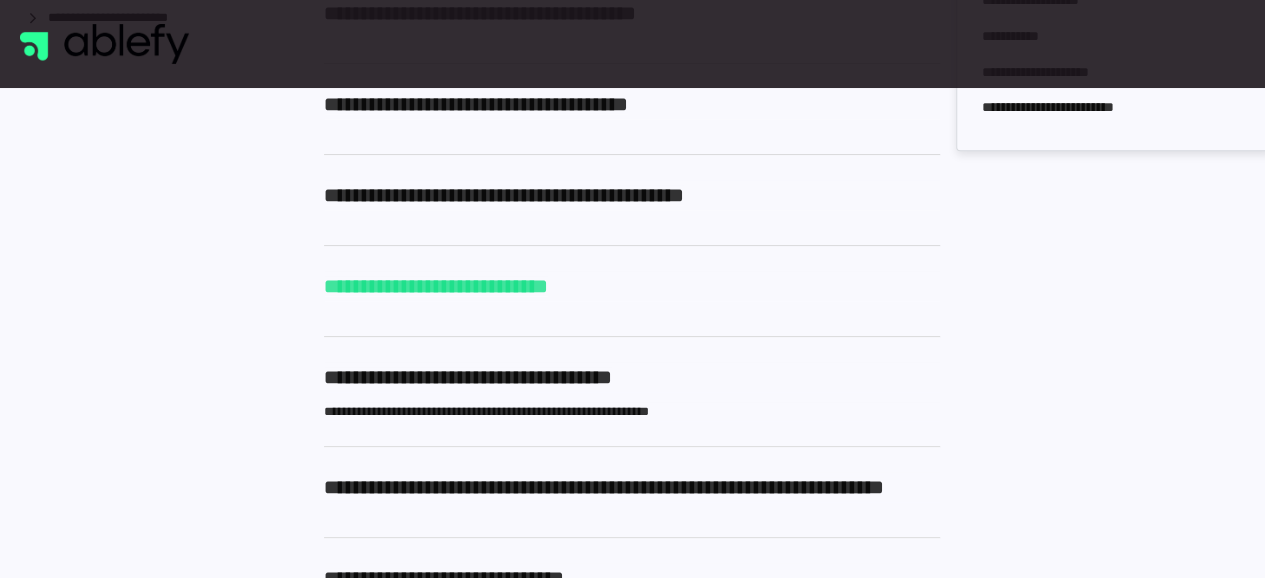 click on "**********" at bounding box center [436, 286] 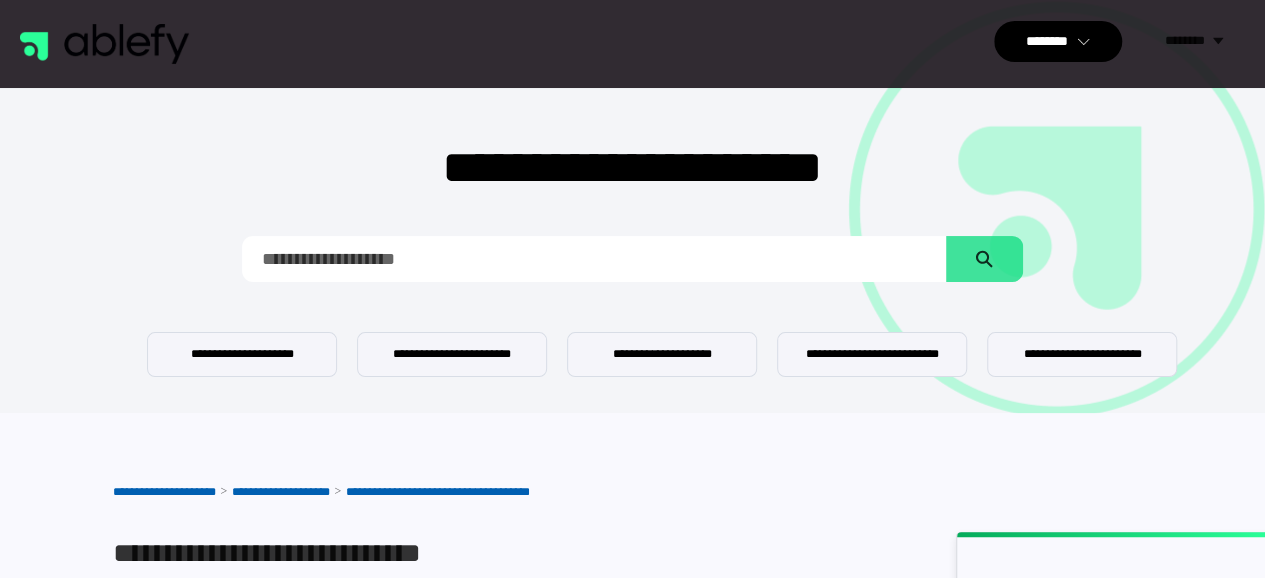 scroll, scrollTop: 200, scrollLeft: 0, axis: vertical 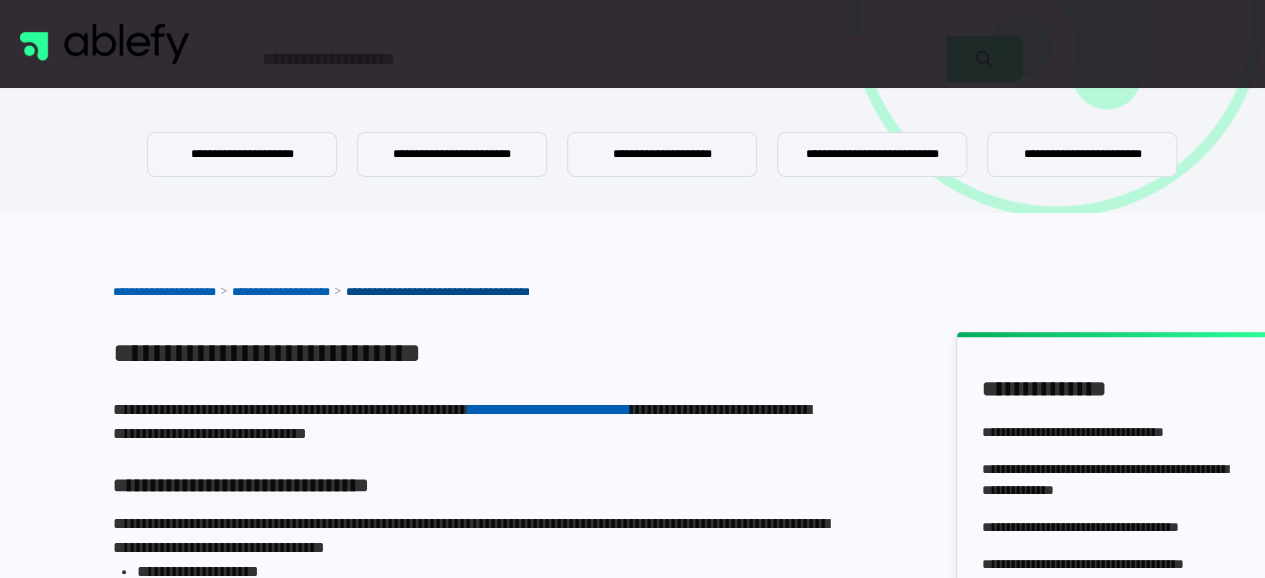 click on "**********" at bounding box center (437, 292) 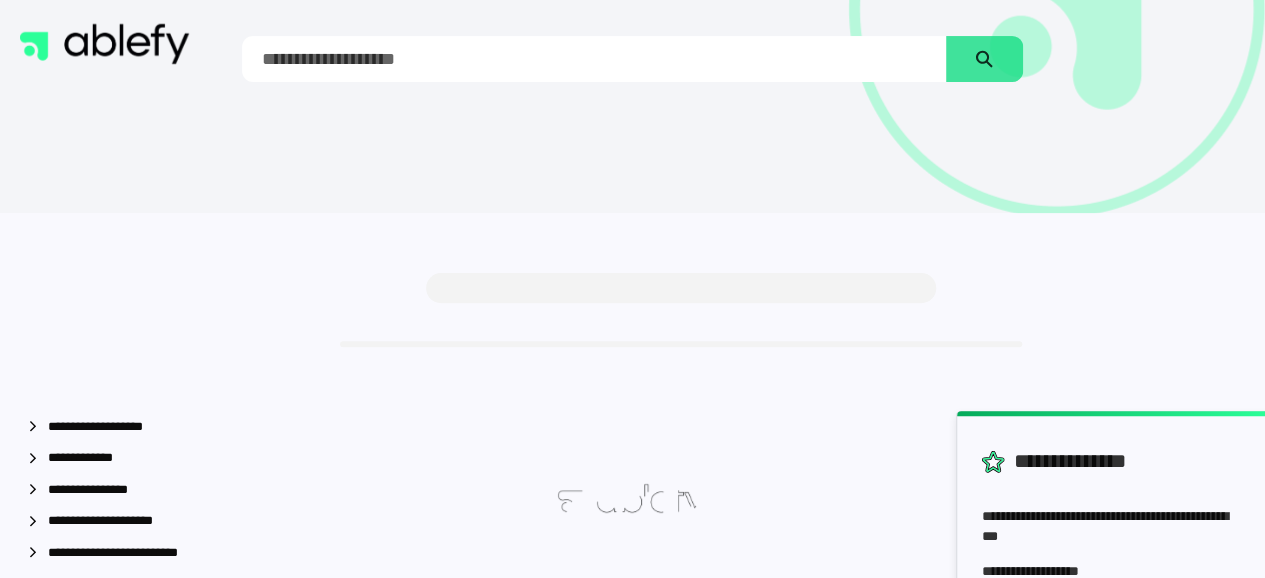 scroll, scrollTop: 0, scrollLeft: 0, axis: both 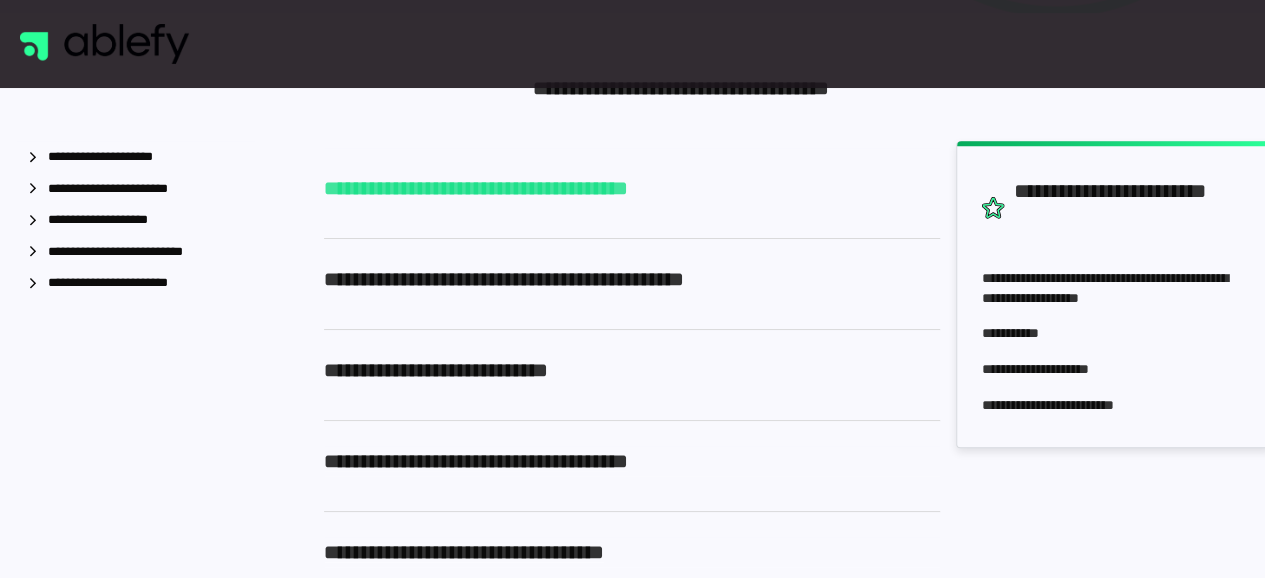 click on "**********" at bounding box center [476, 188] 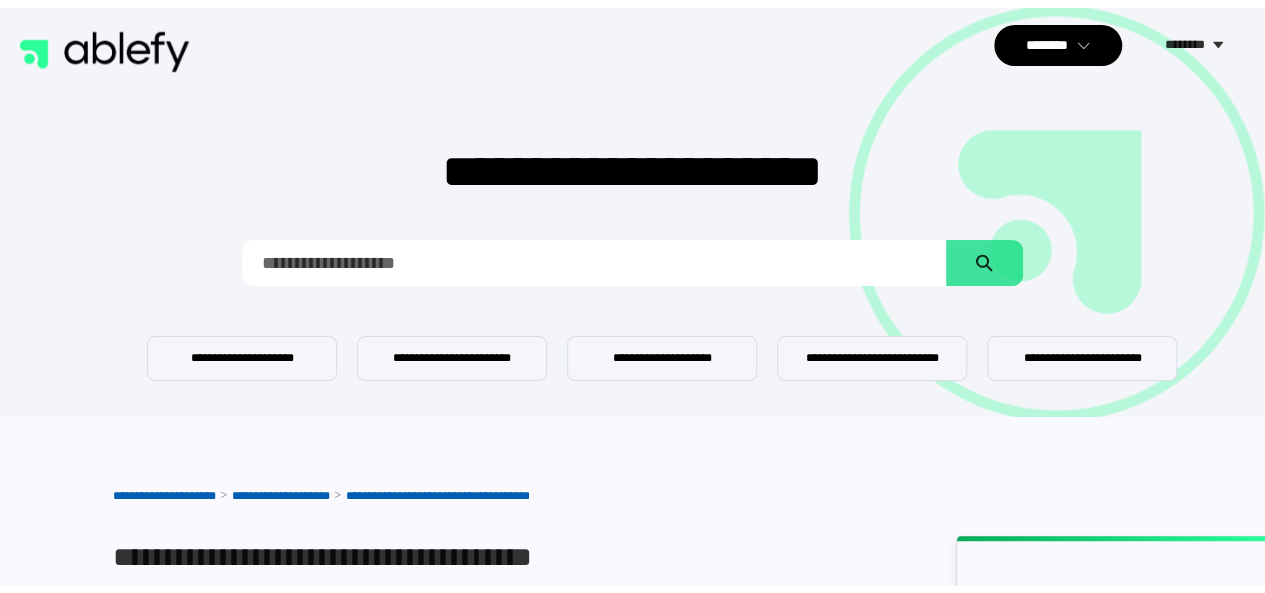 scroll, scrollTop: 0, scrollLeft: 0, axis: both 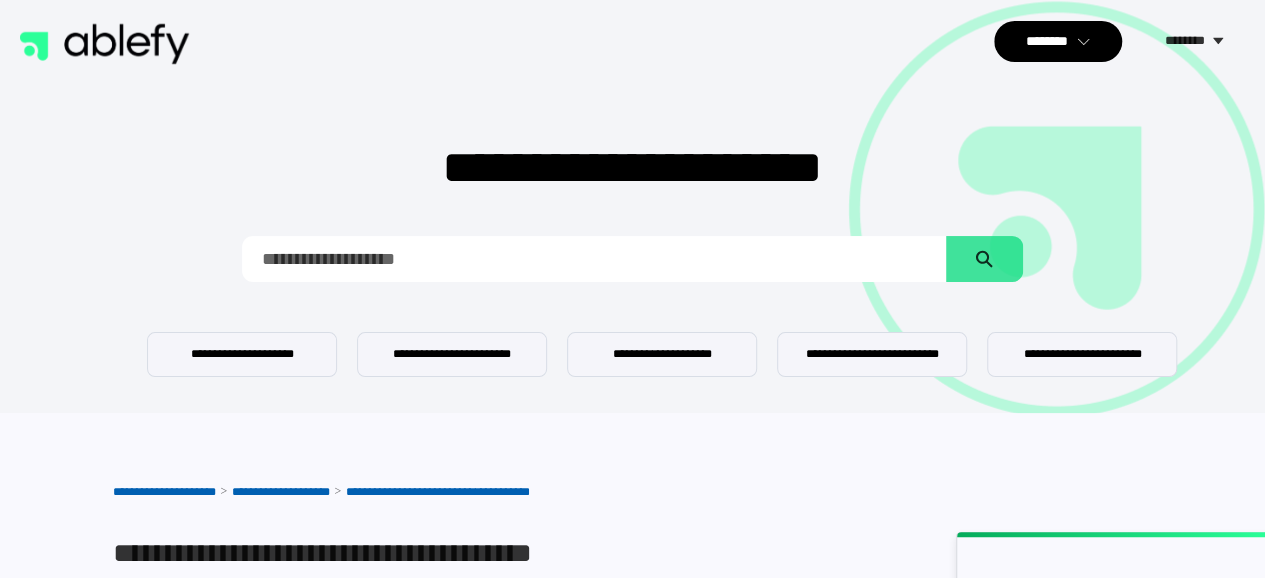 click at bounding box center (104, 44) 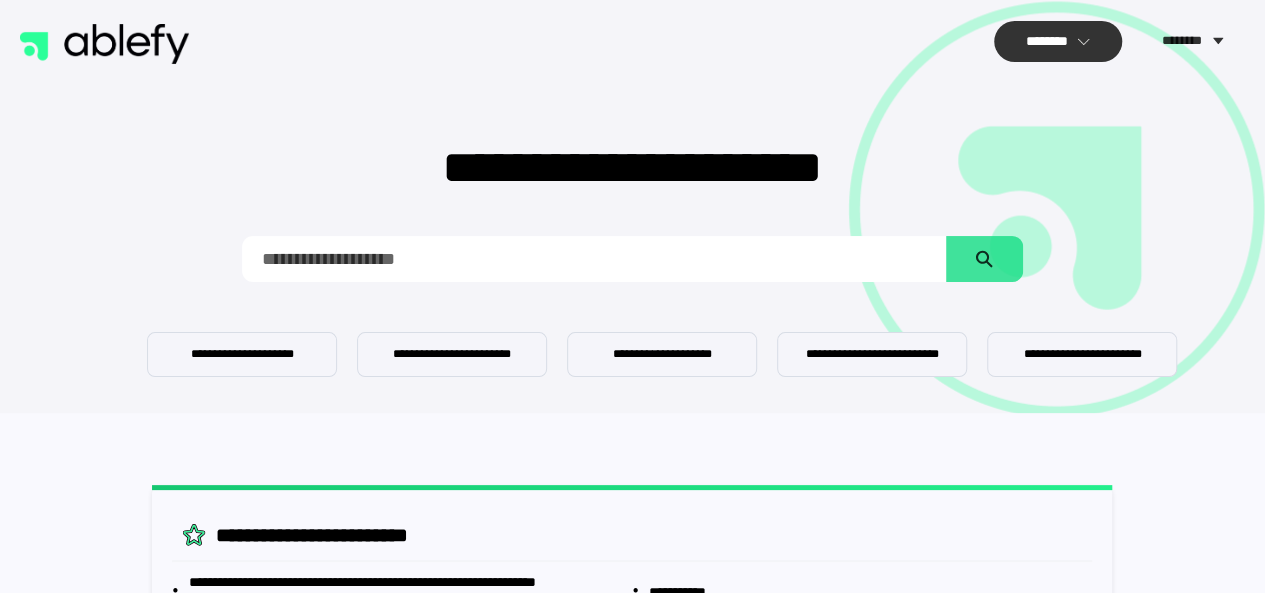 click on "********" at bounding box center [1058, 41] 